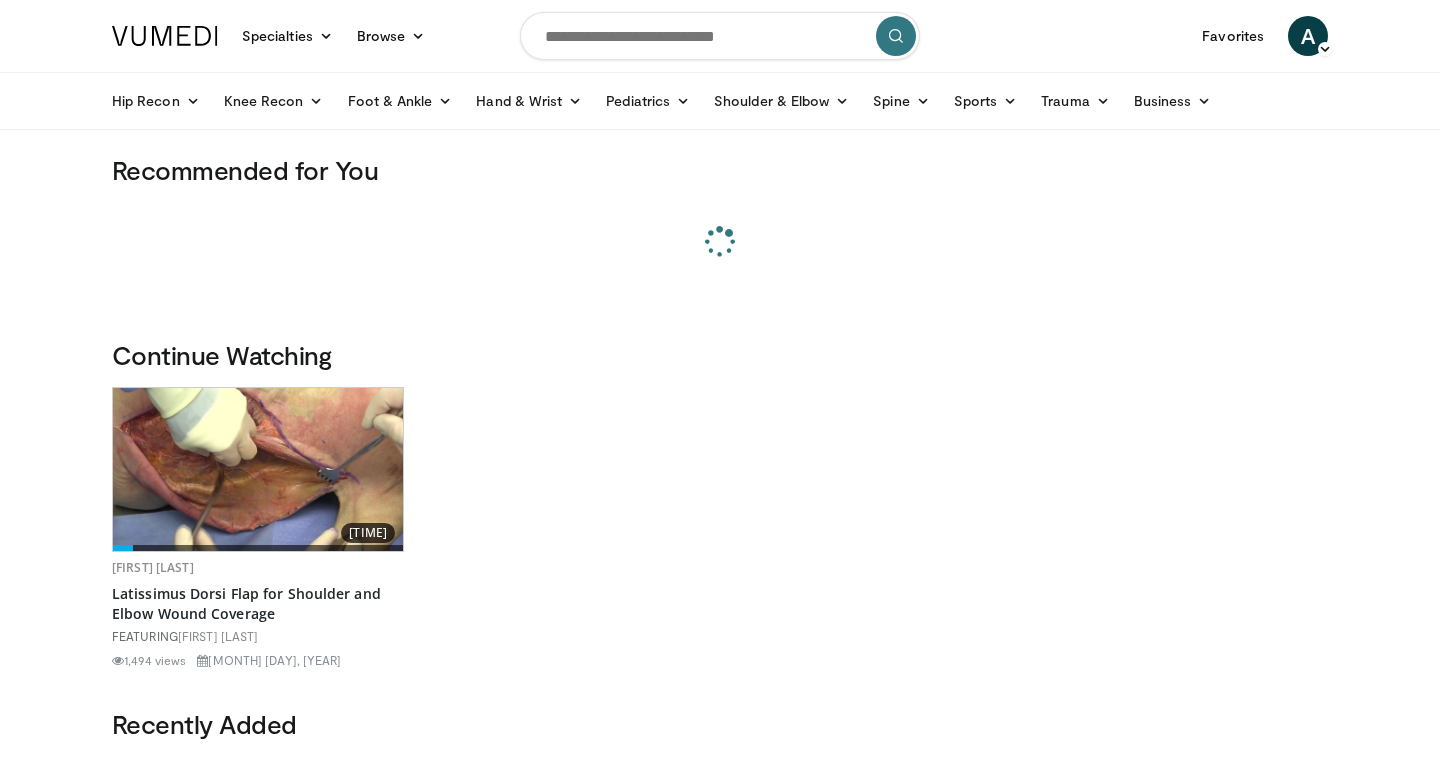scroll, scrollTop: 0, scrollLeft: 0, axis: both 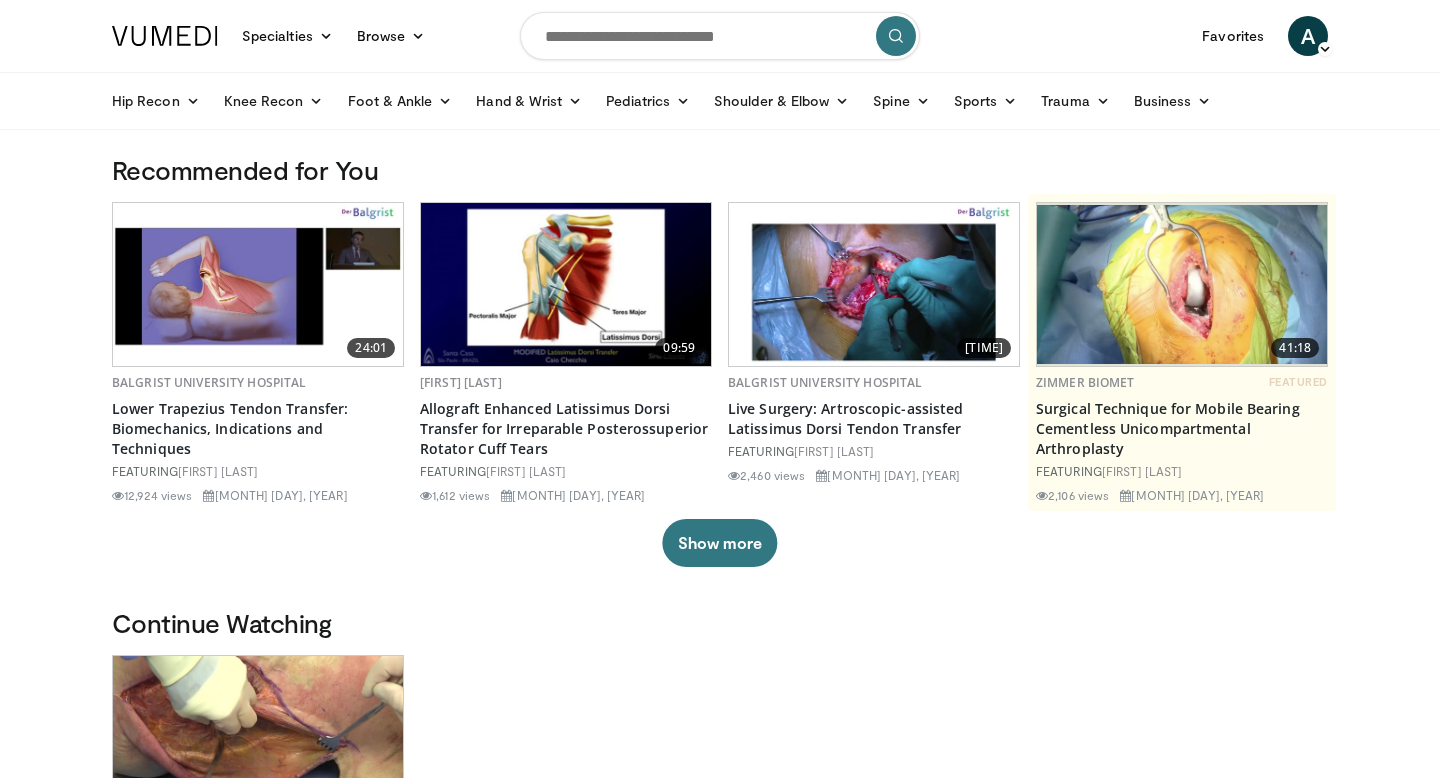 click at bounding box center [720, 36] 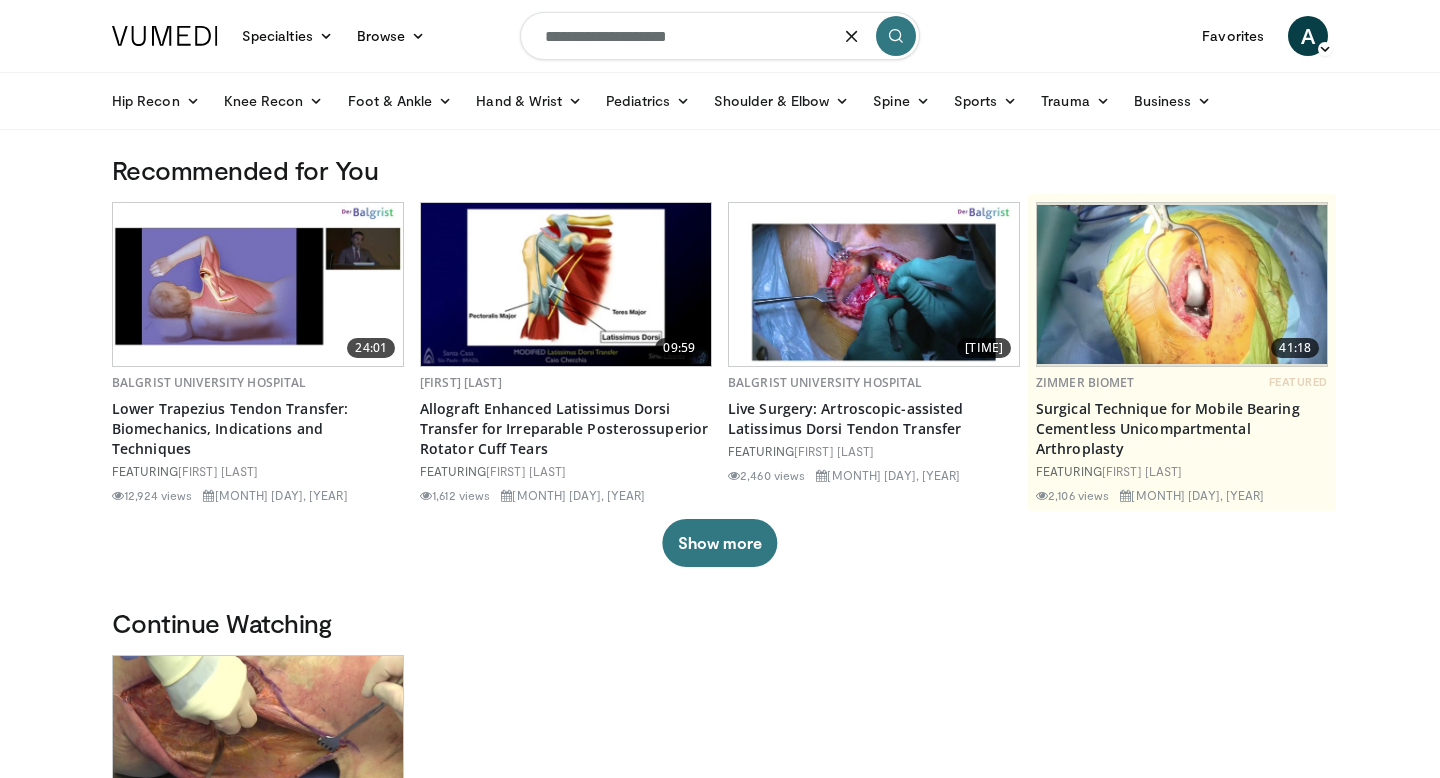 type on "**********" 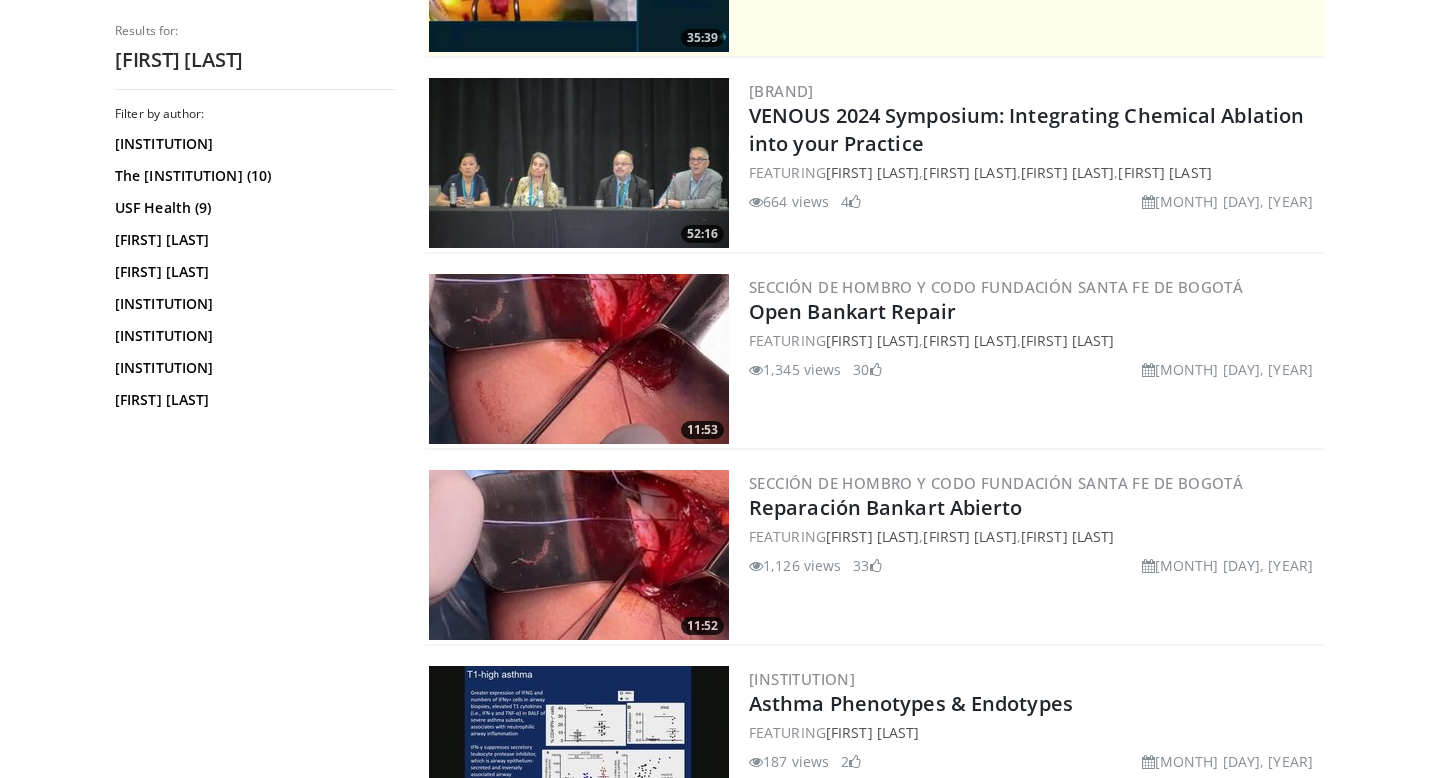 scroll, scrollTop: 352, scrollLeft: 0, axis: vertical 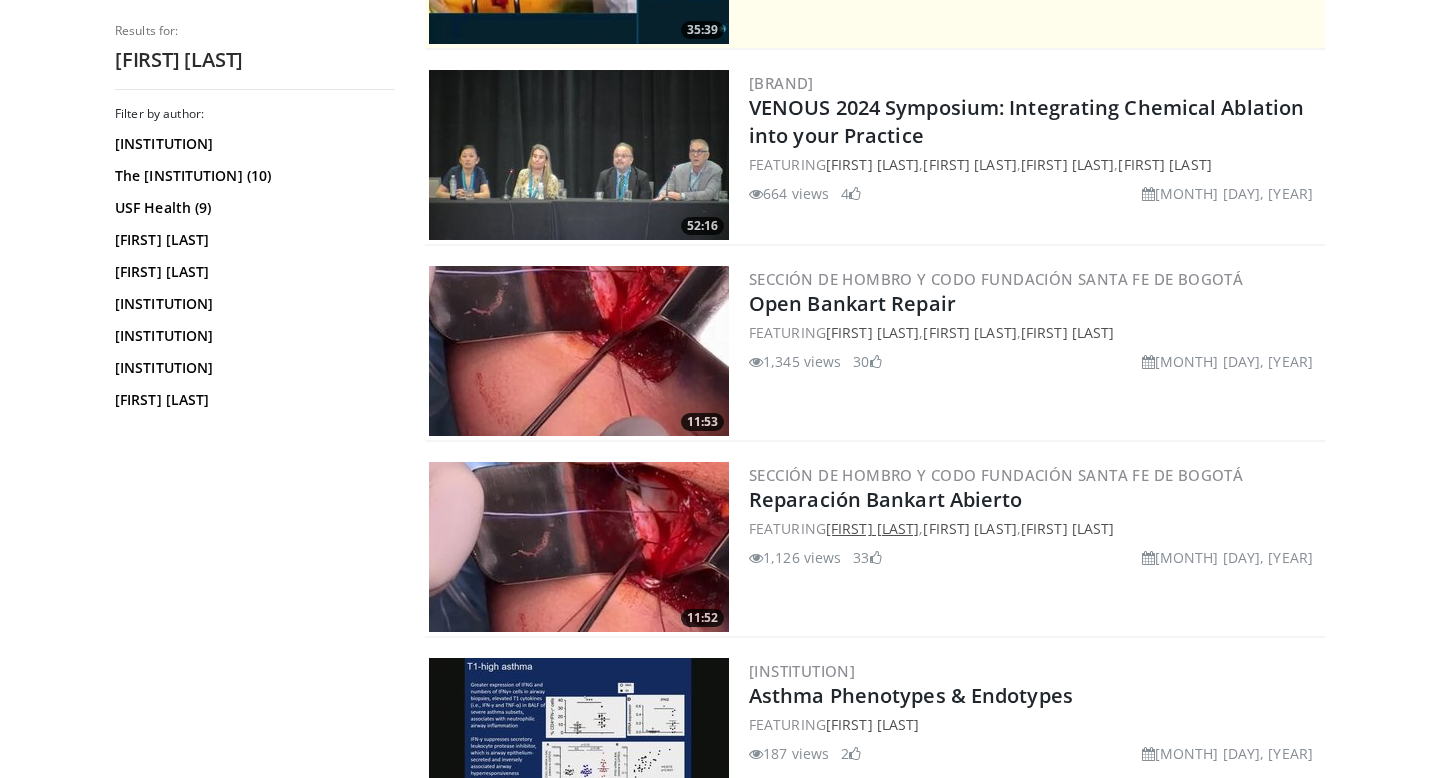 click on "[FIRST] [LAST]" at bounding box center (872, 528) 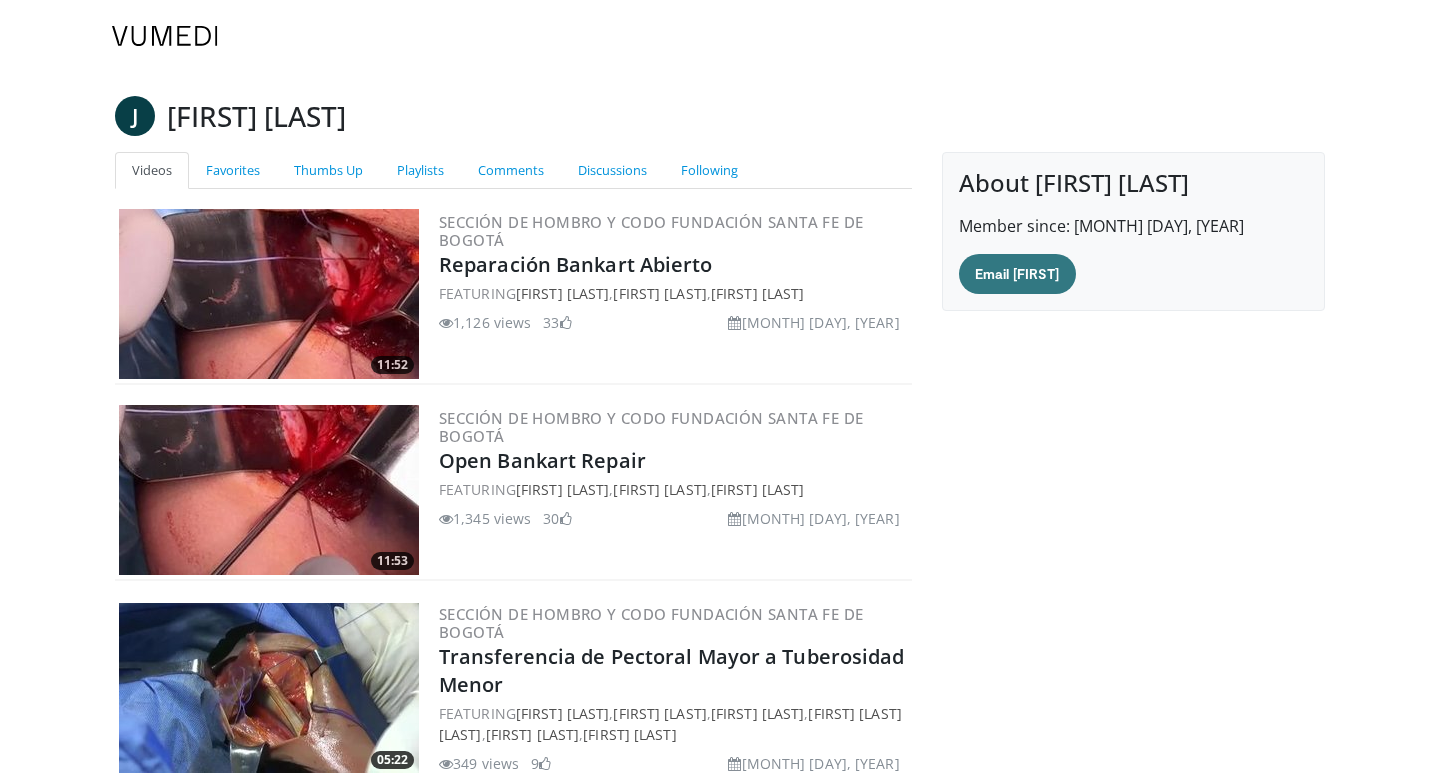 scroll, scrollTop: 0, scrollLeft: 0, axis: both 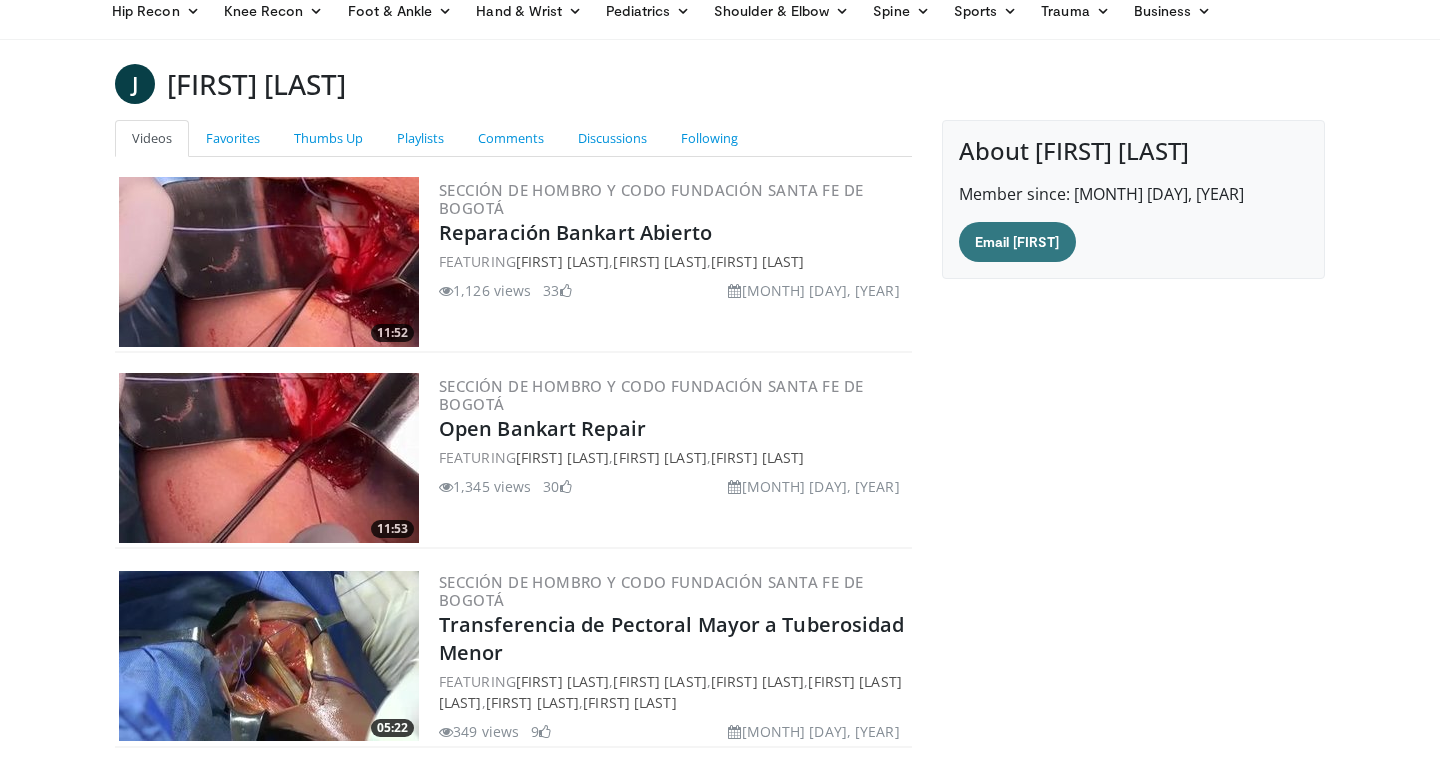 click at bounding box center (269, 262) 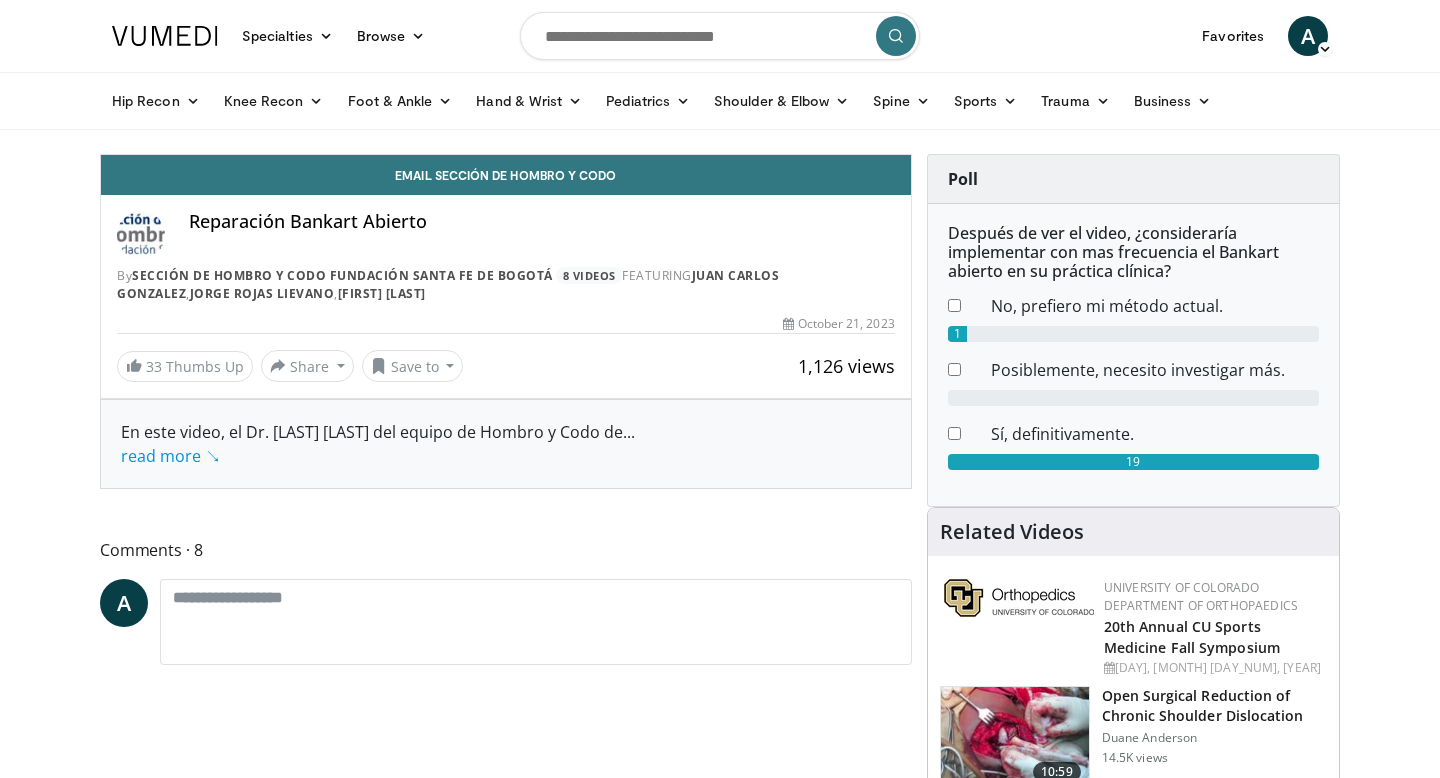scroll, scrollTop: 0, scrollLeft: 0, axis: both 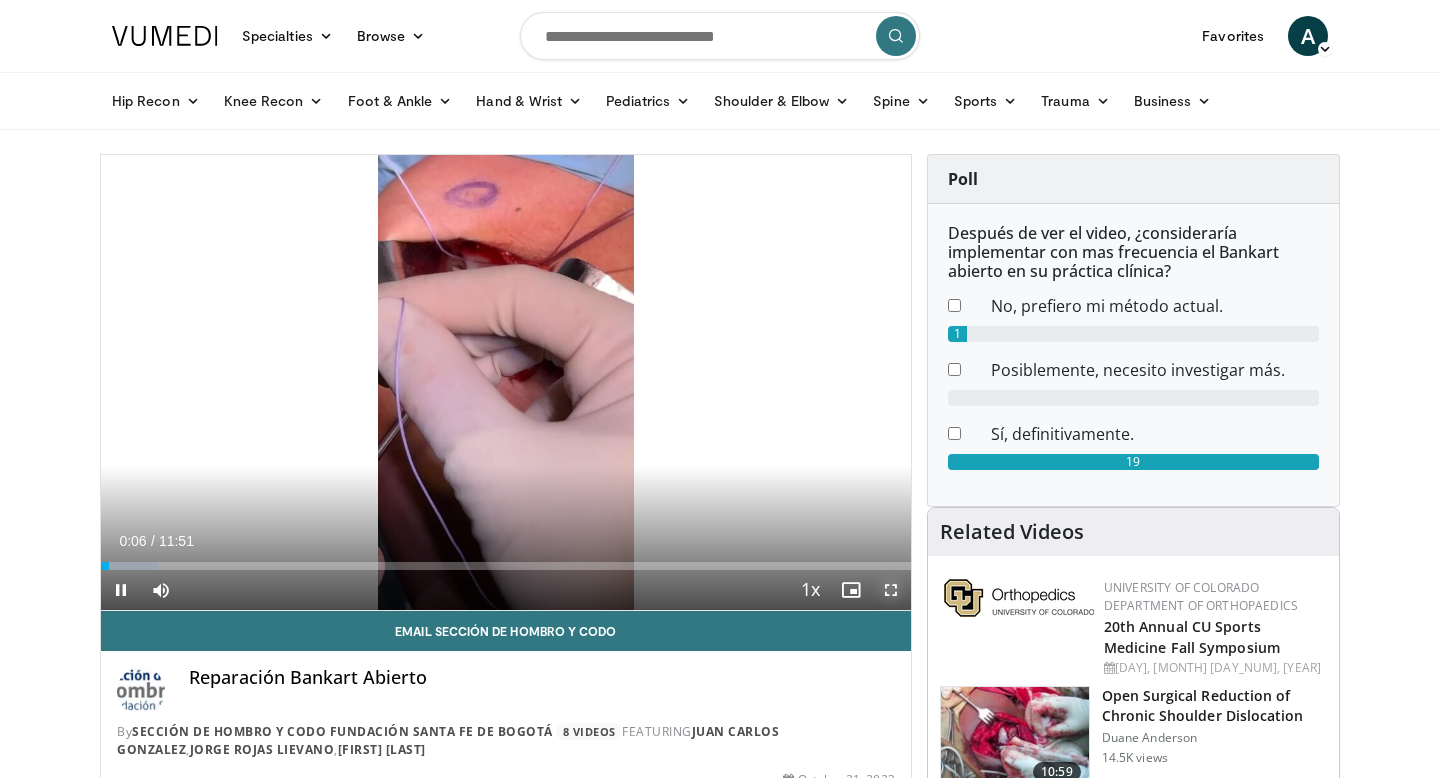 click at bounding box center (891, 590) 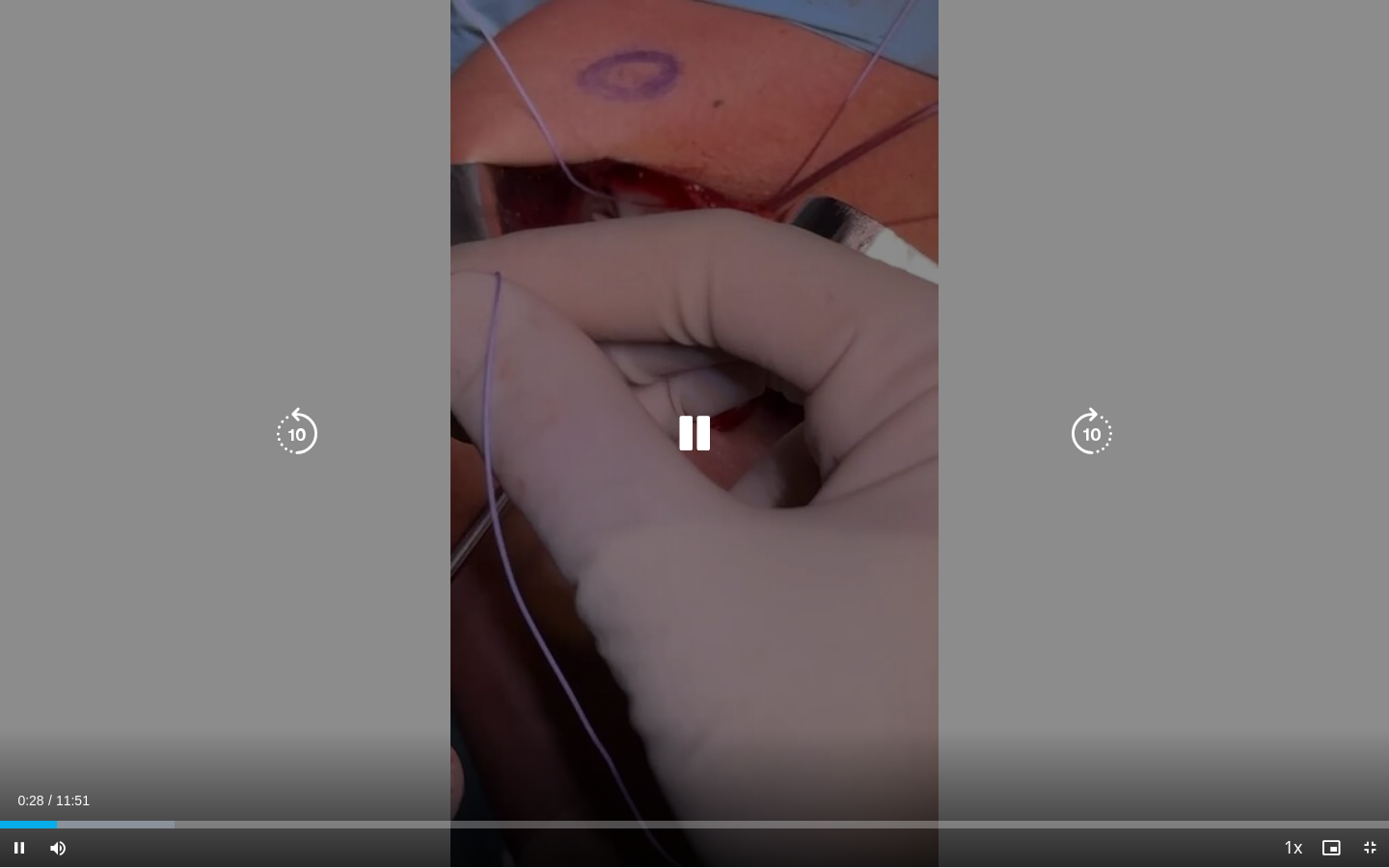 click at bounding box center [694, 434] 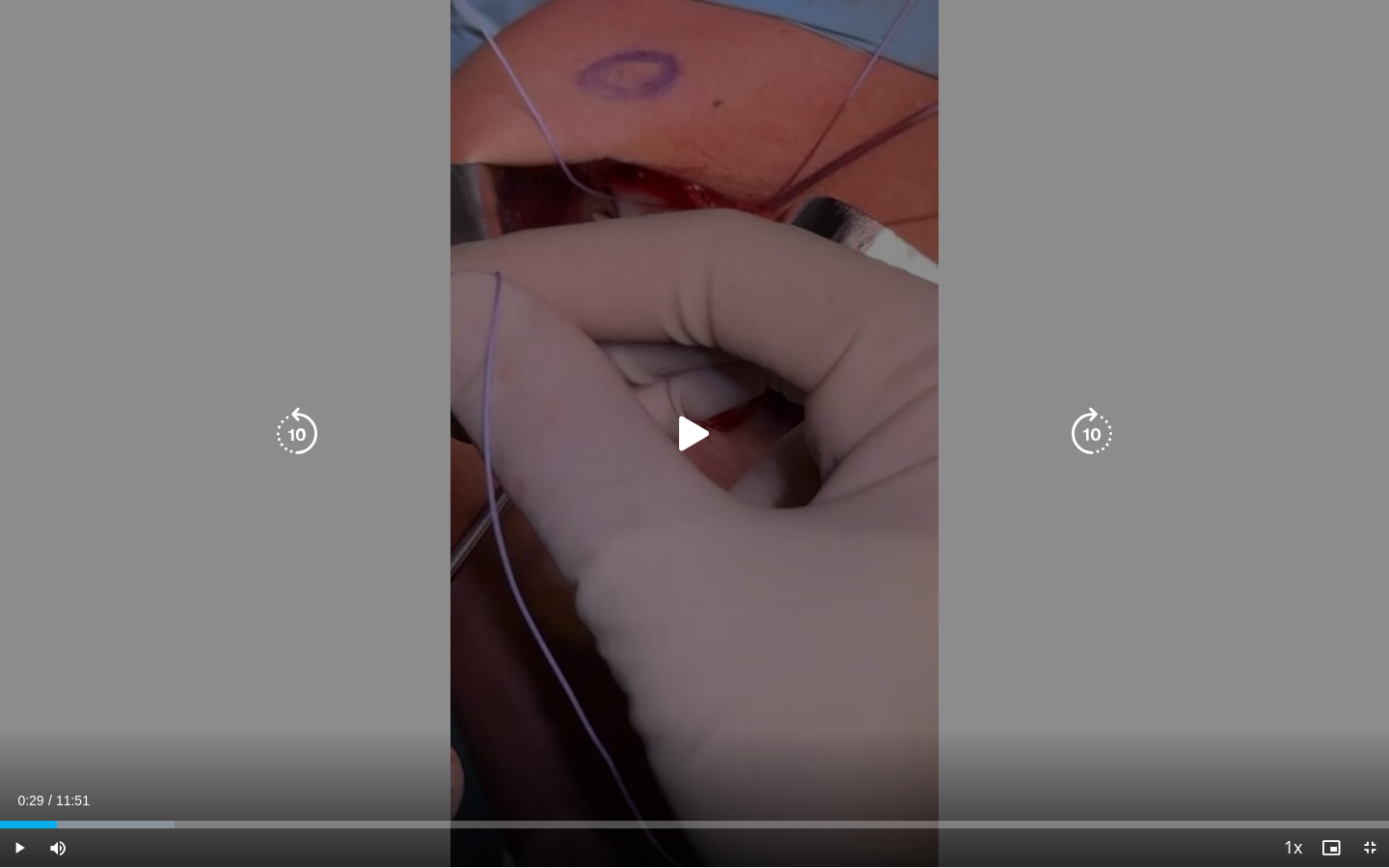 click at bounding box center [694, 434] 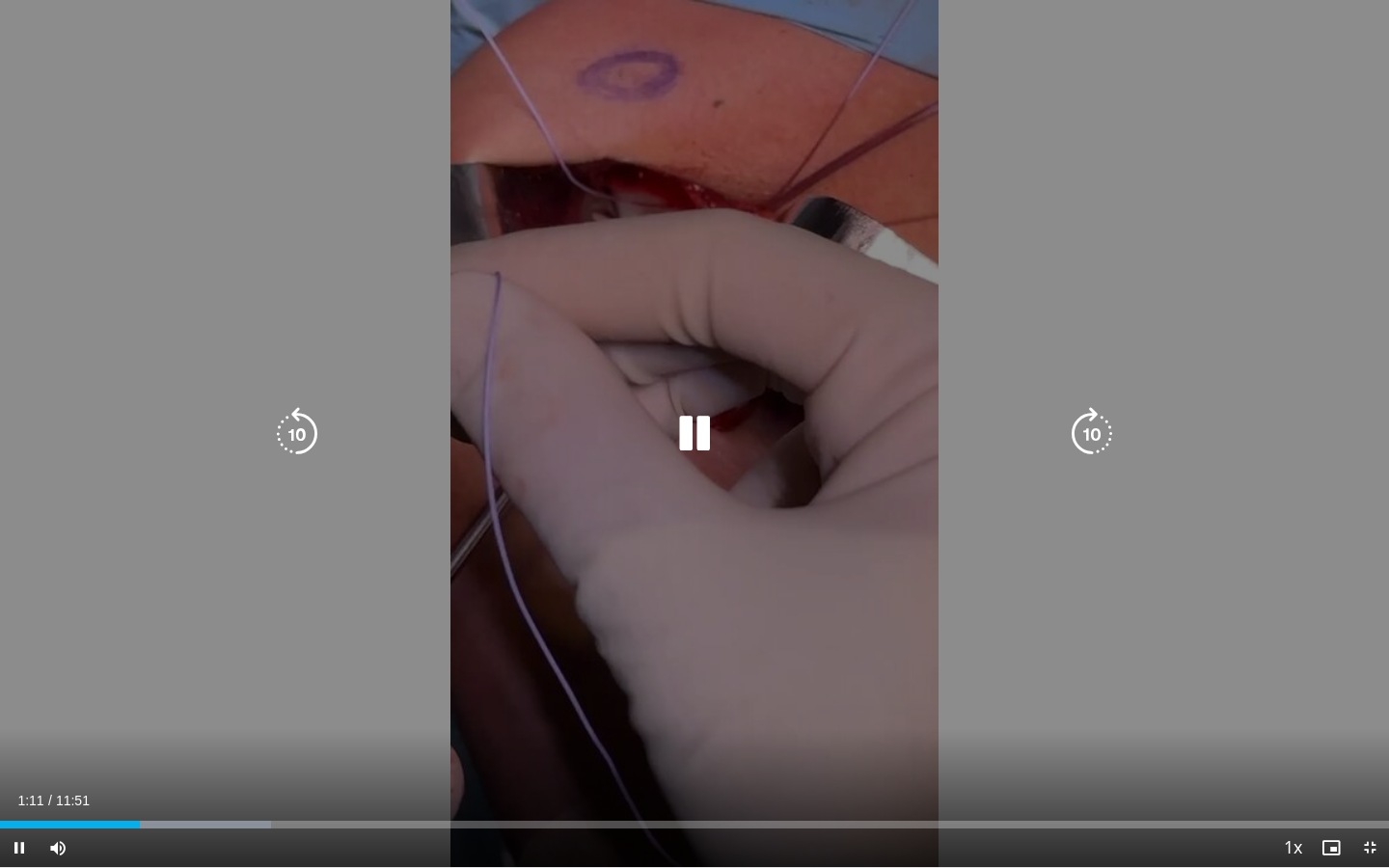 click on "10 seconds
Tap to unmute" at bounding box center [694, 433] 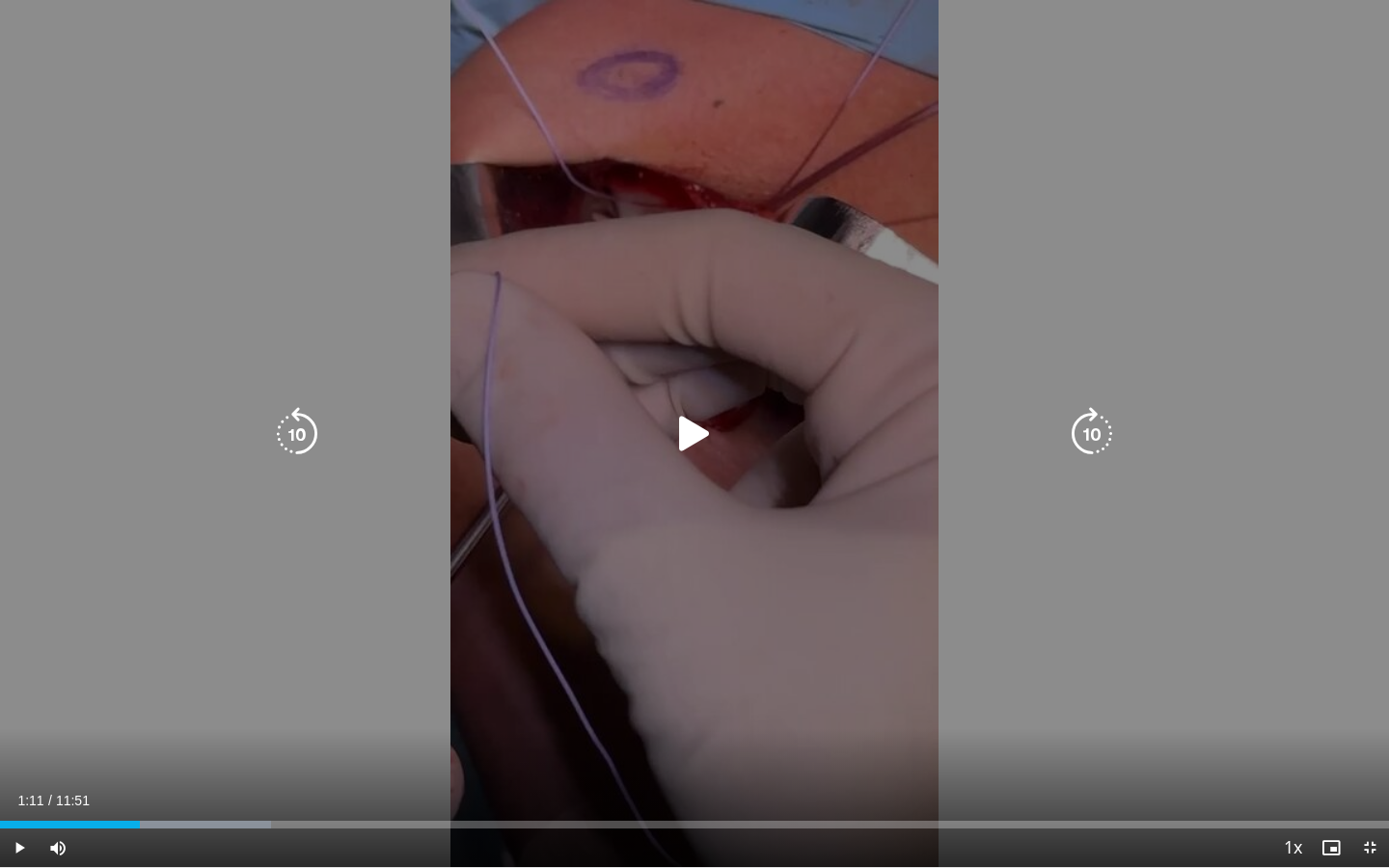 click on "10 seconds
Tap to unmute" at bounding box center (694, 433) 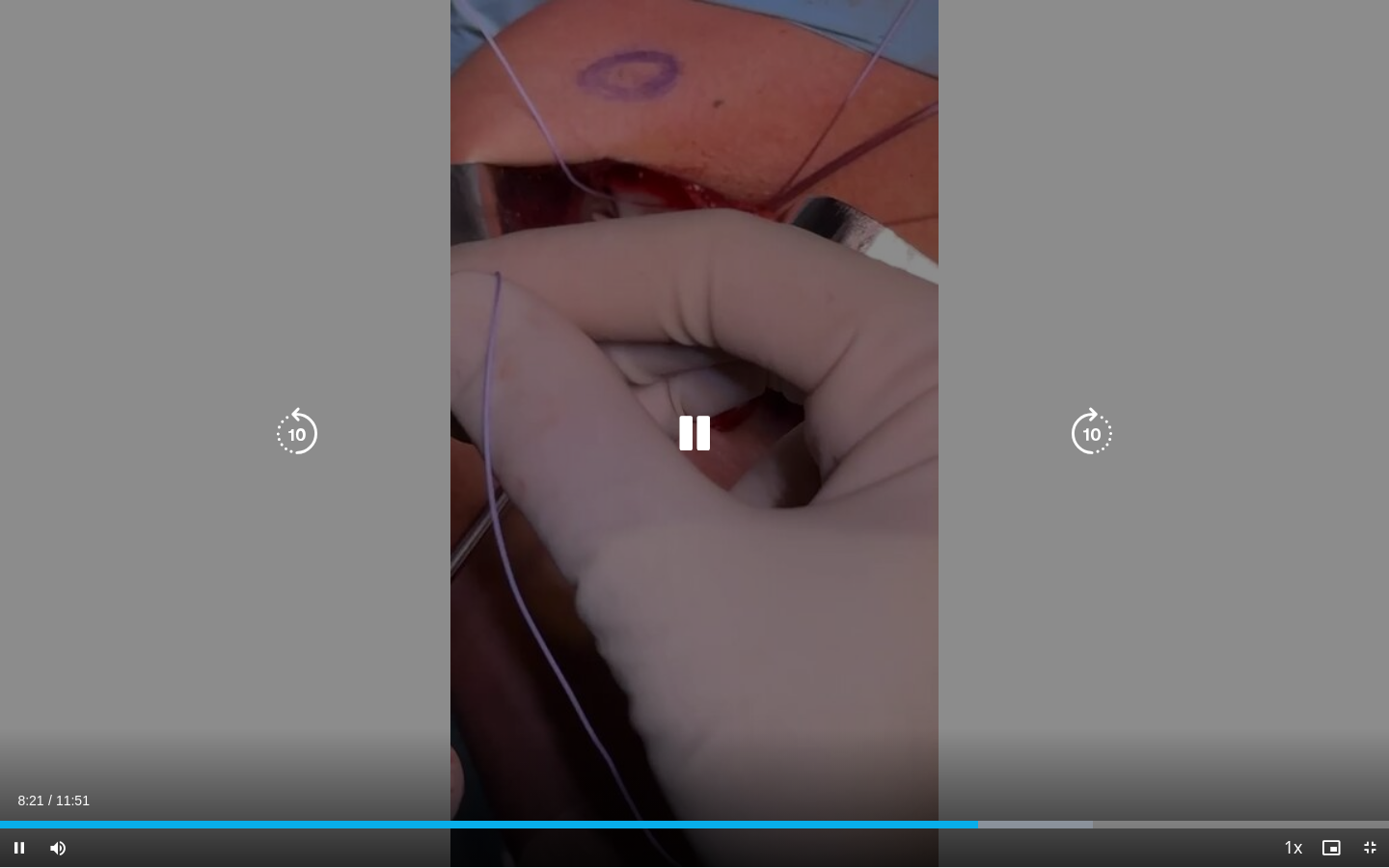 click at bounding box center [1092, 434] 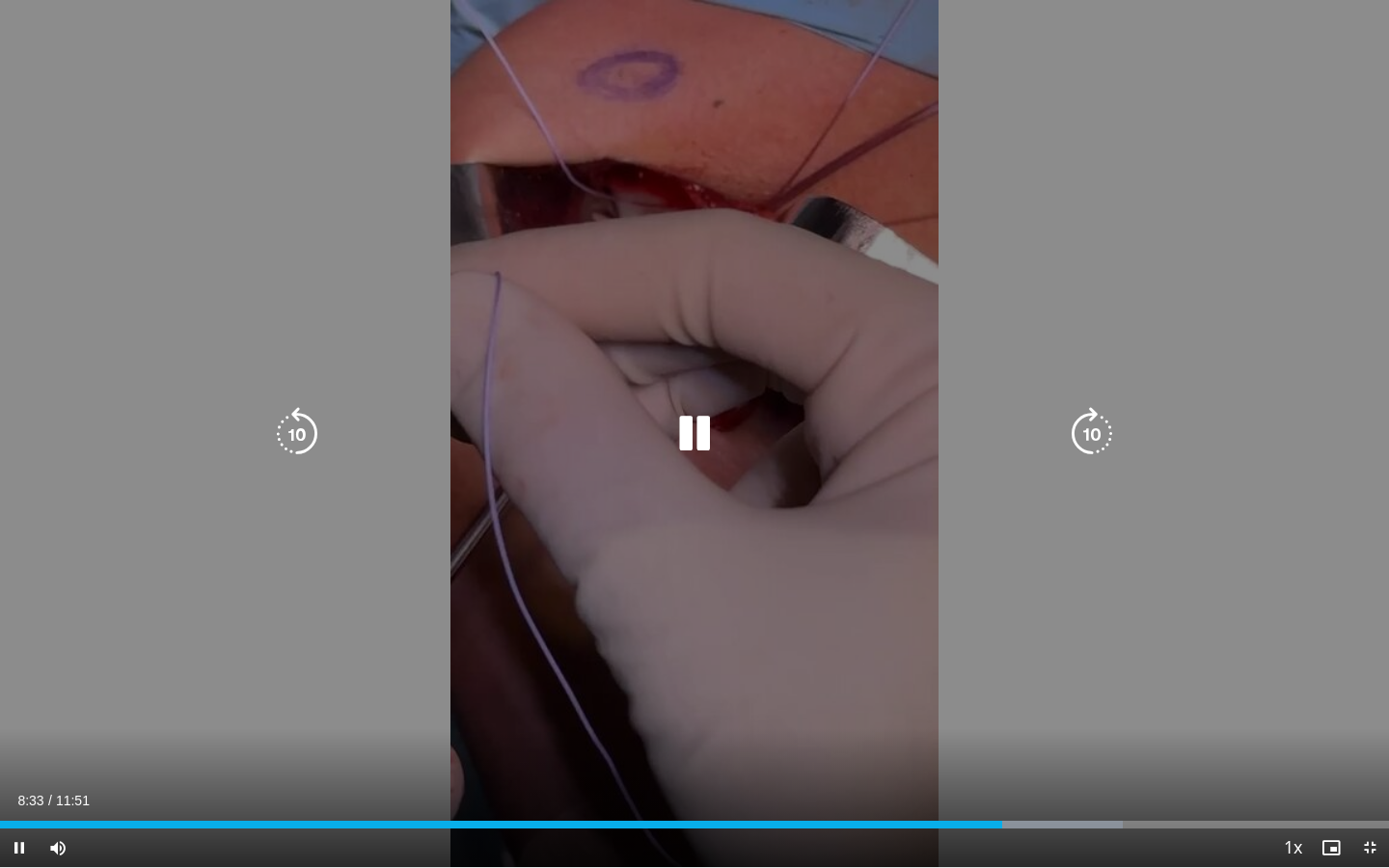click at bounding box center [1092, 434] 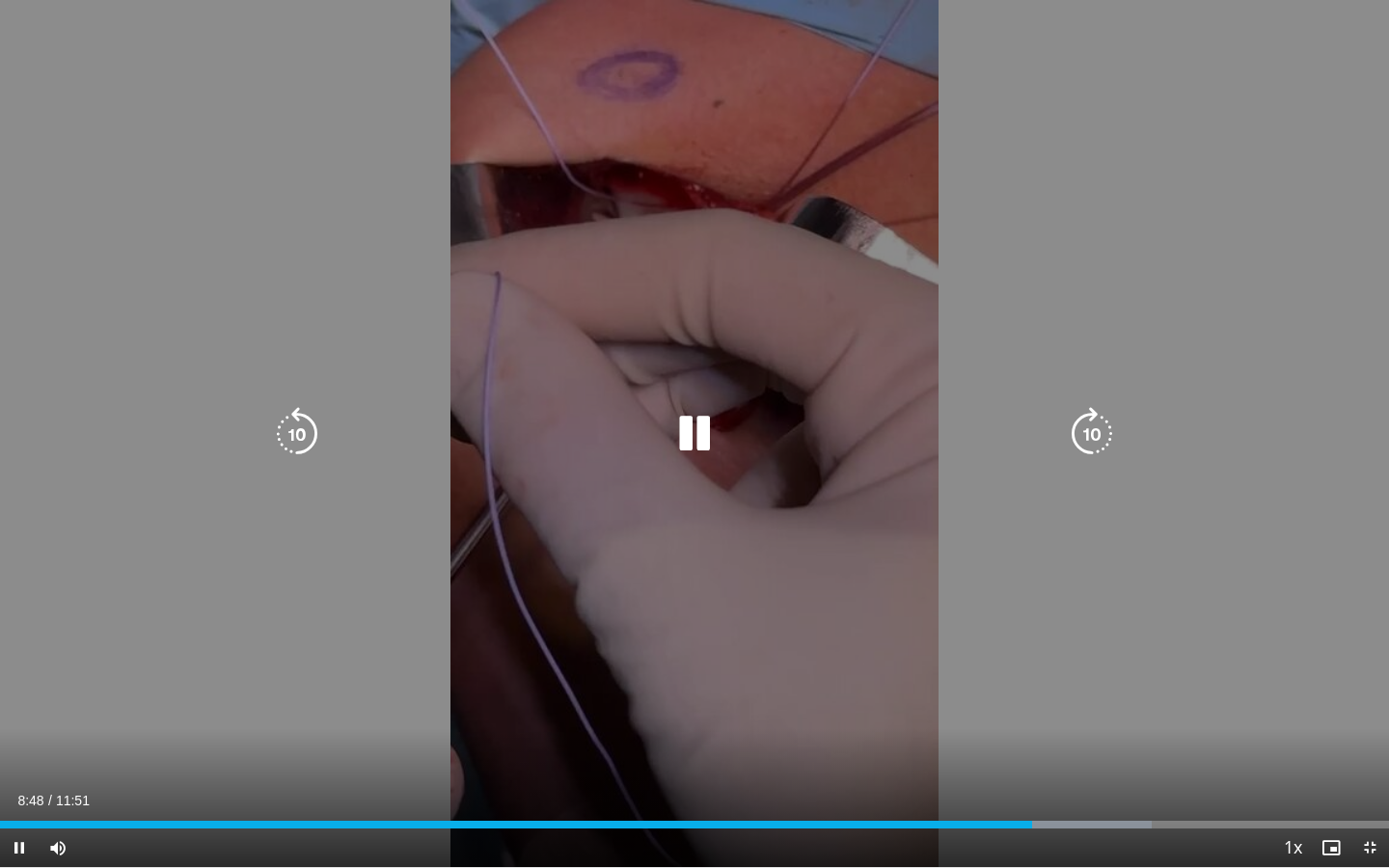 click at bounding box center (1092, 434) 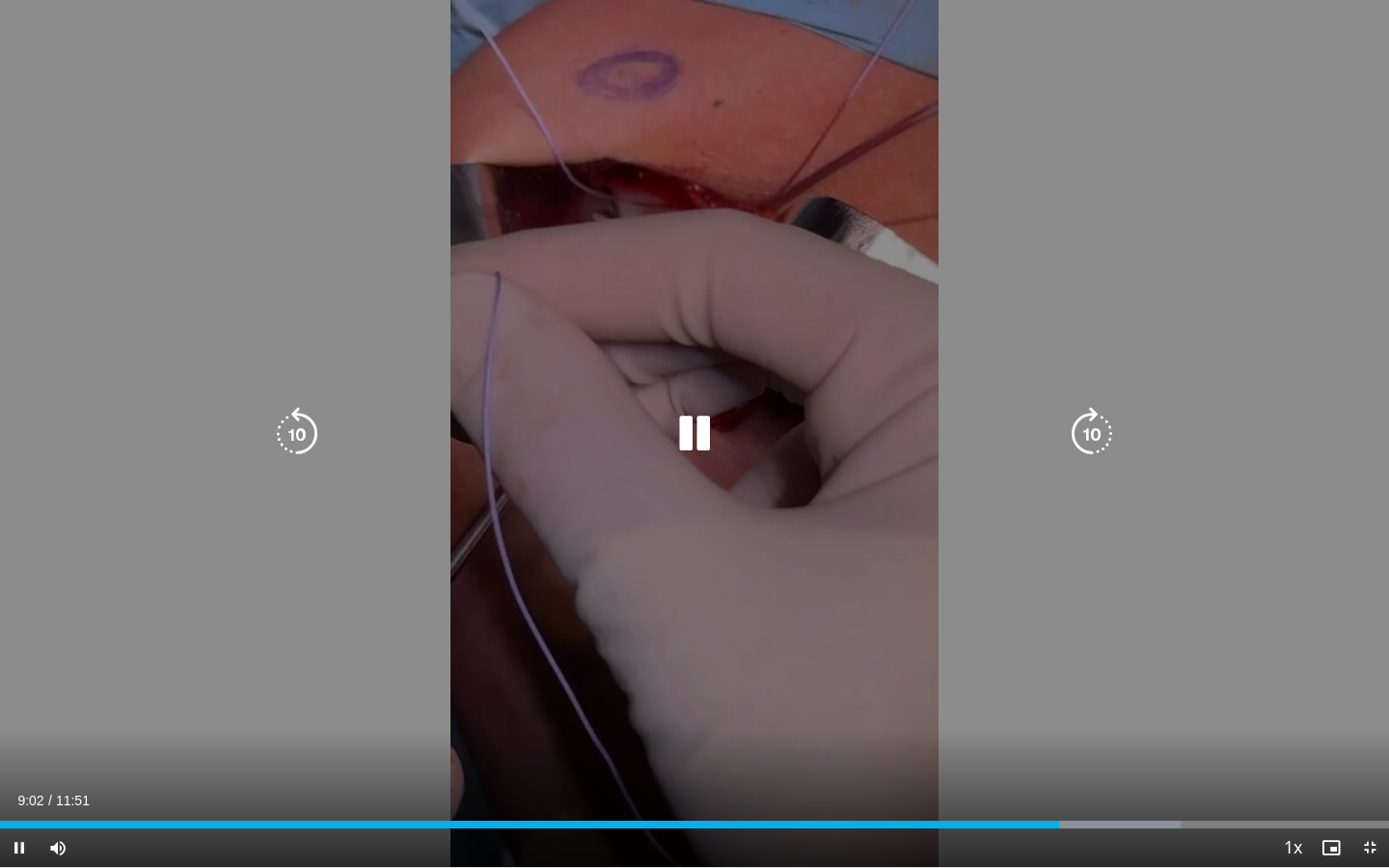 click at bounding box center [1092, 434] 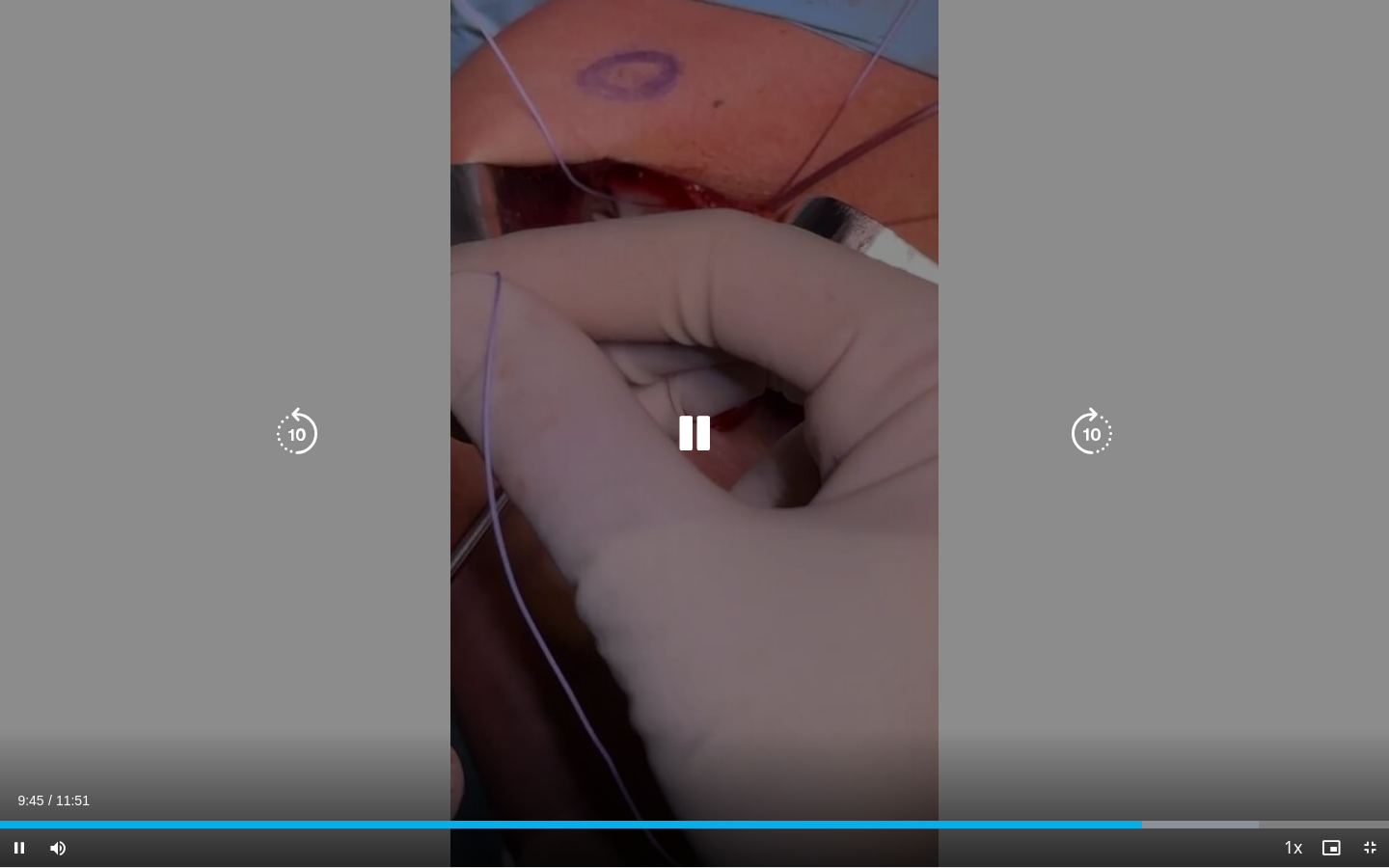 click at bounding box center [1092, 434] 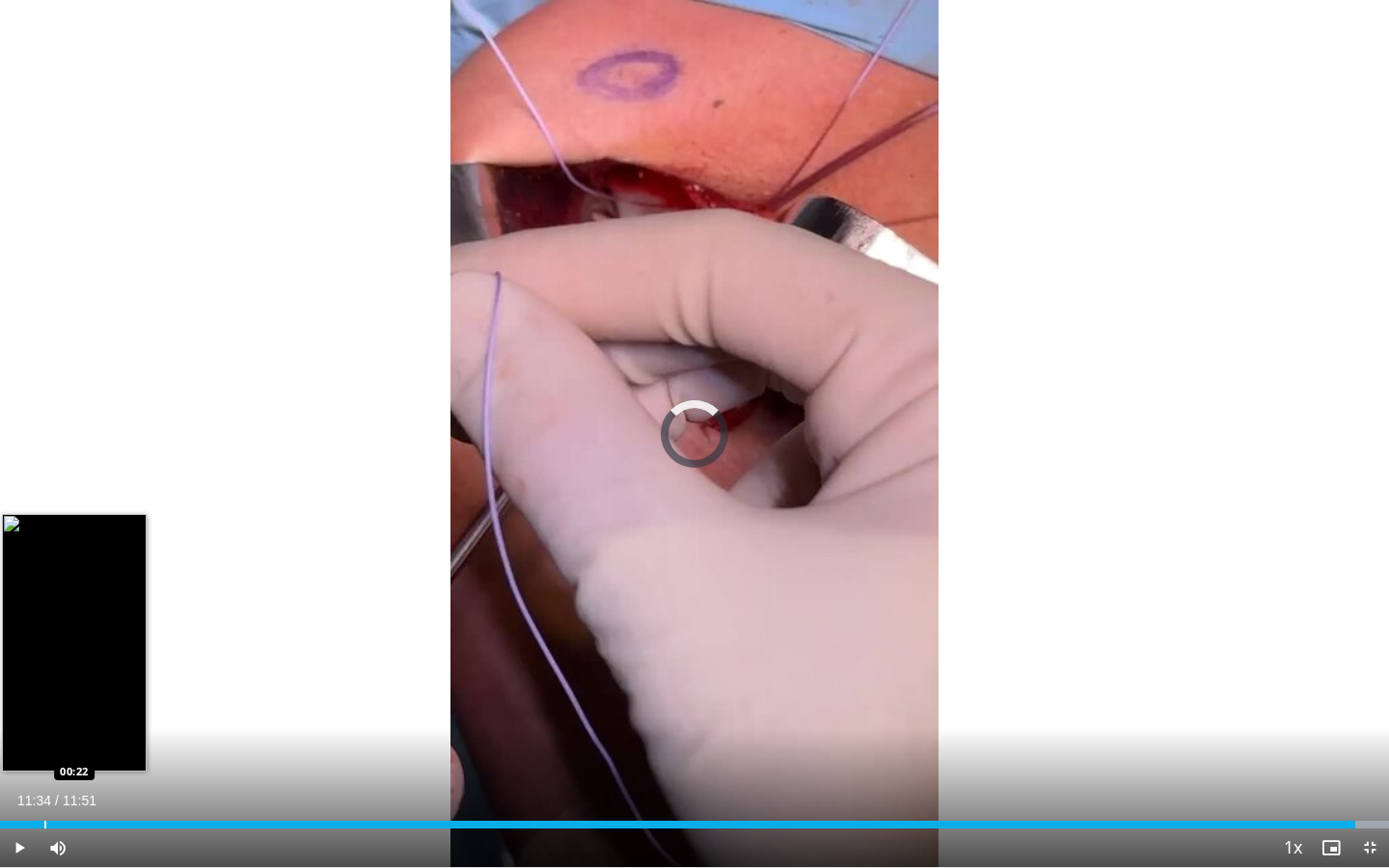 click at bounding box center (45, 825) 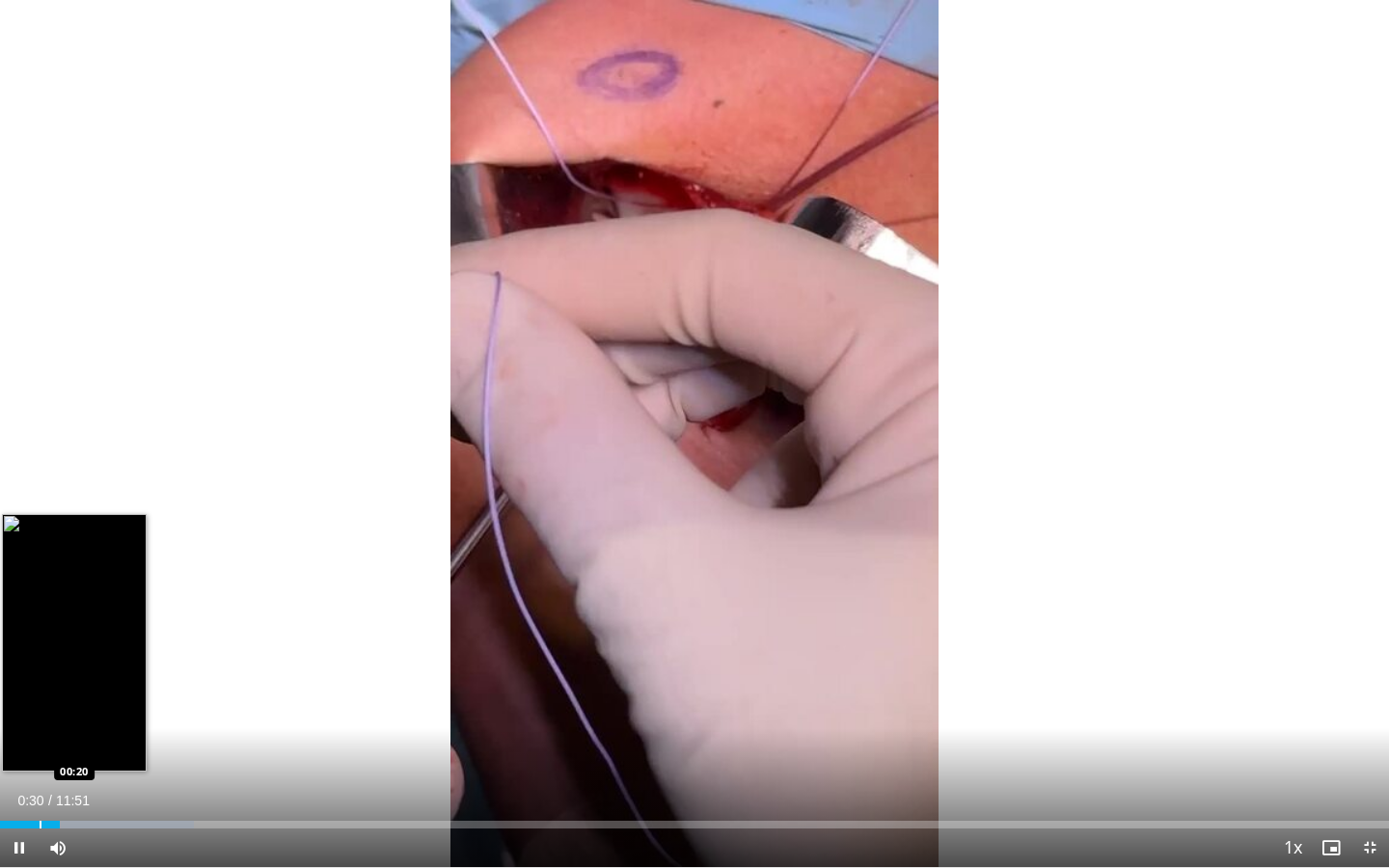 click at bounding box center [41, 825] 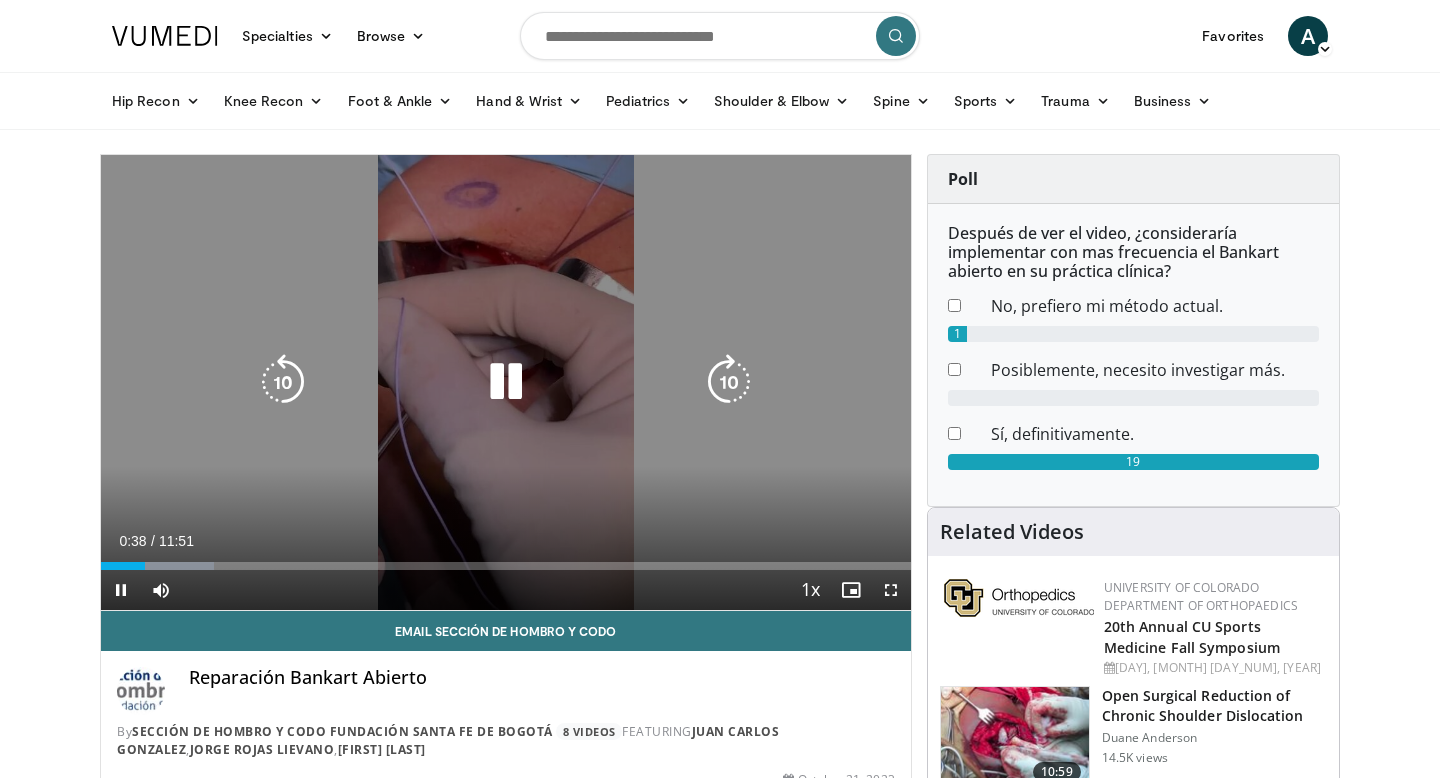 click at bounding box center [506, 382] 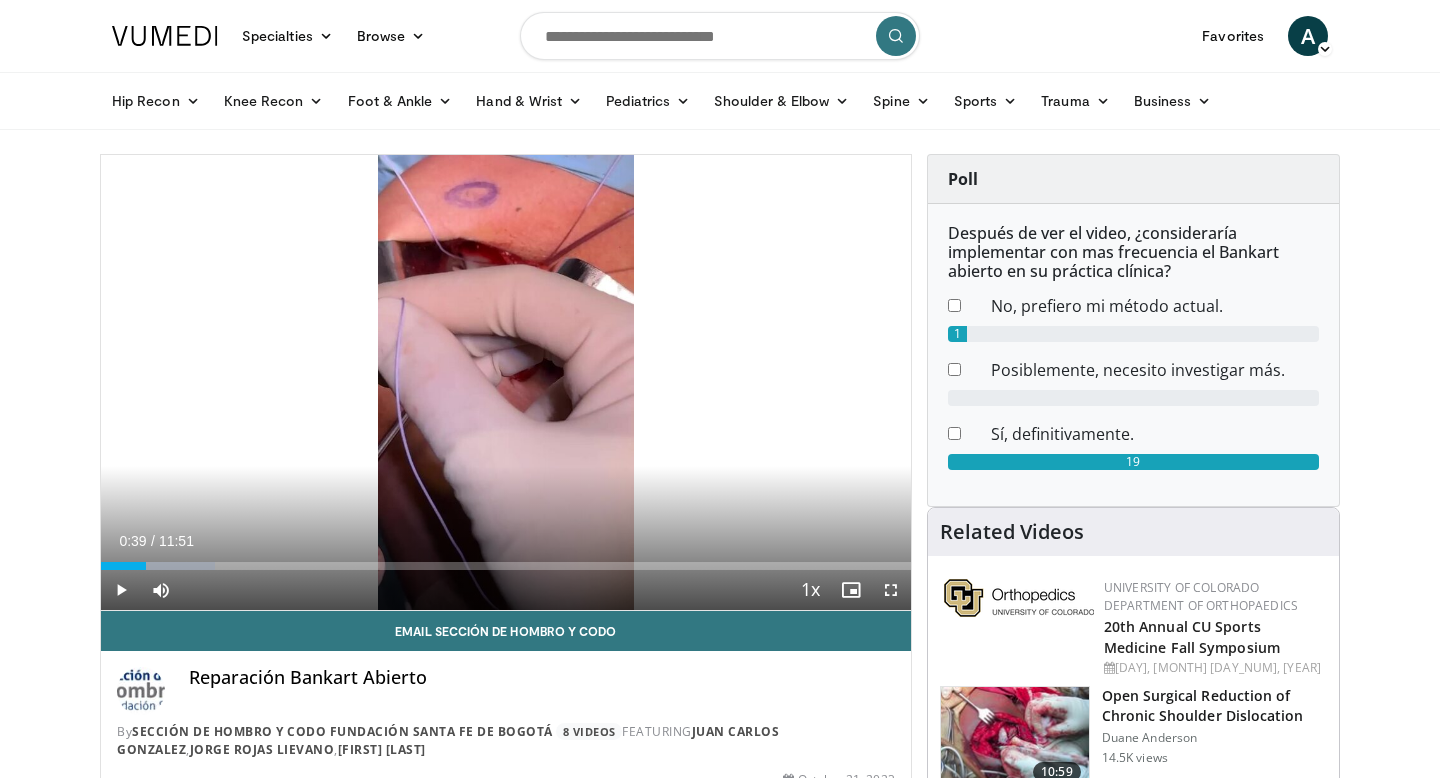 click at bounding box center [141, 691] 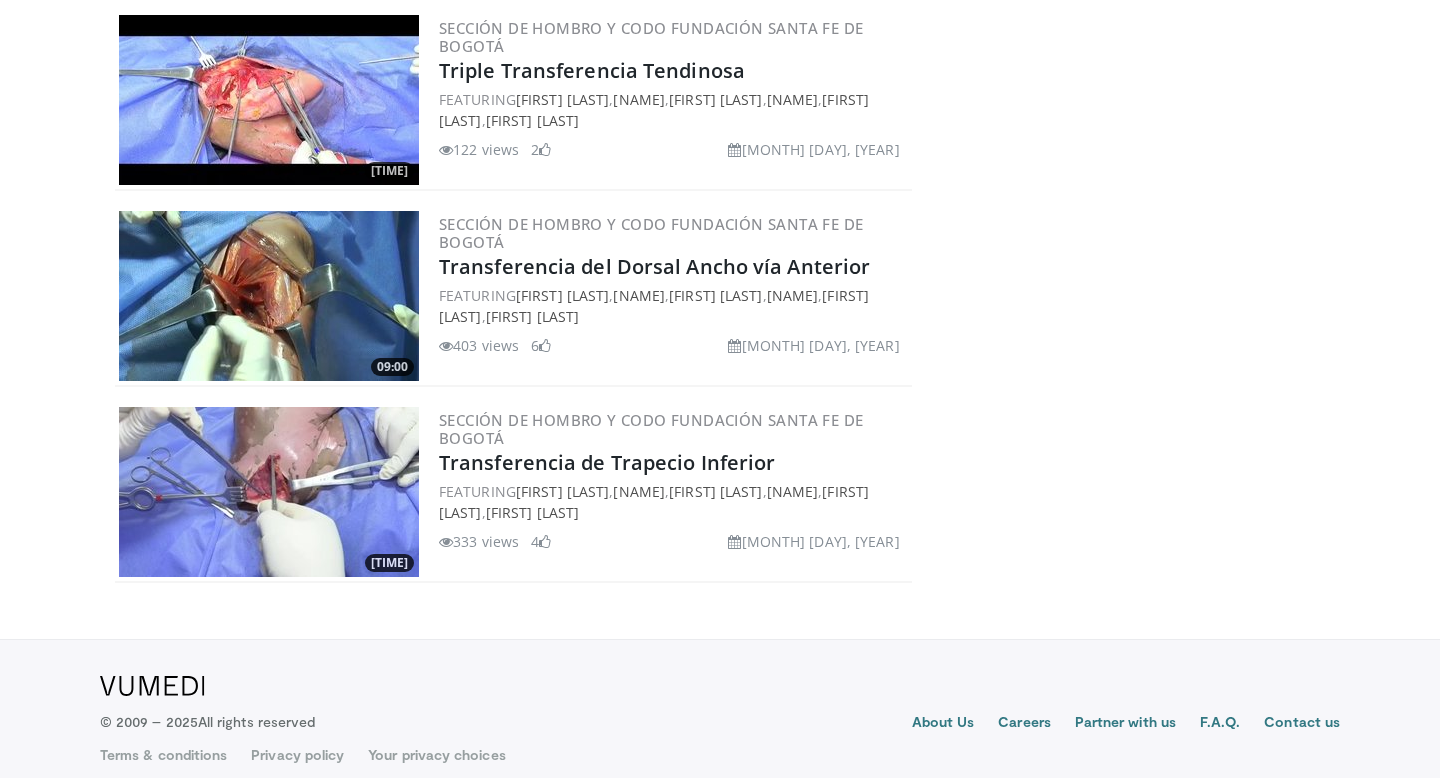 scroll, scrollTop: 1299, scrollLeft: 0, axis: vertical 